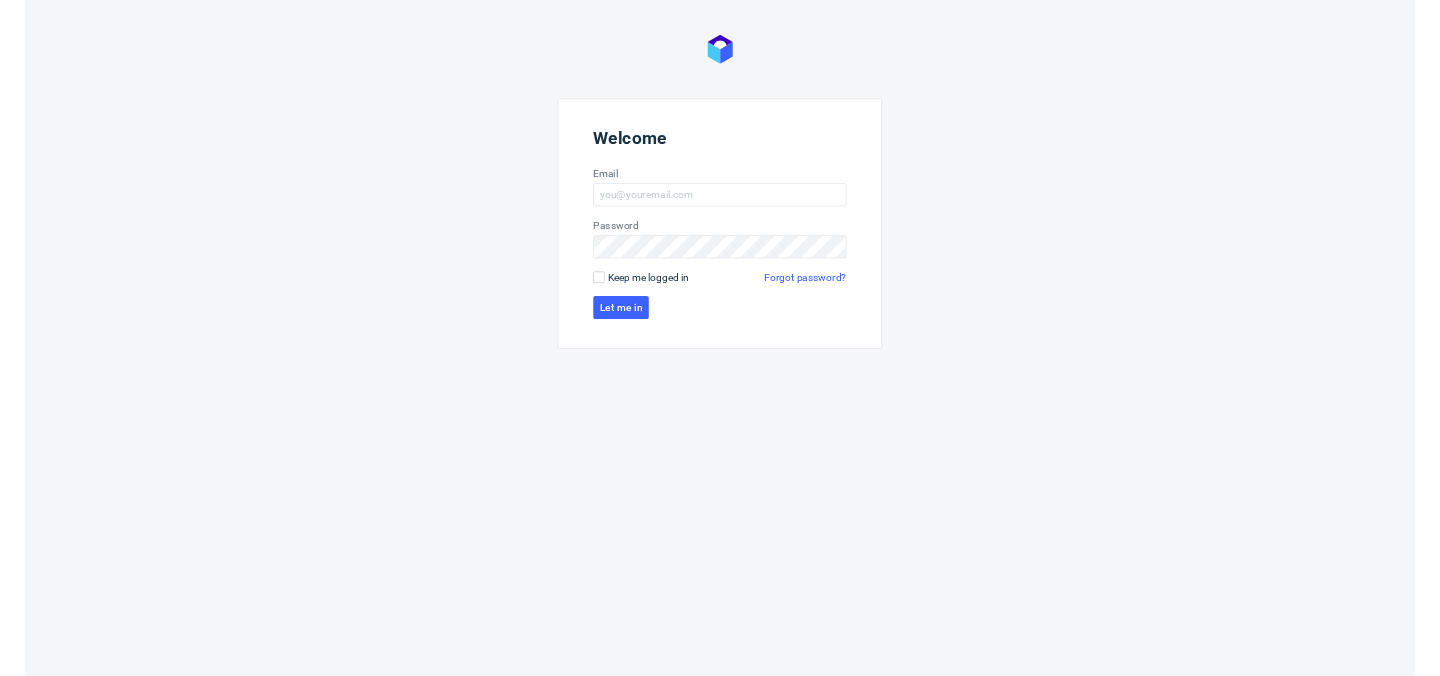 scroll, scrollTop: 0, scrollLeft: 0, axis: both 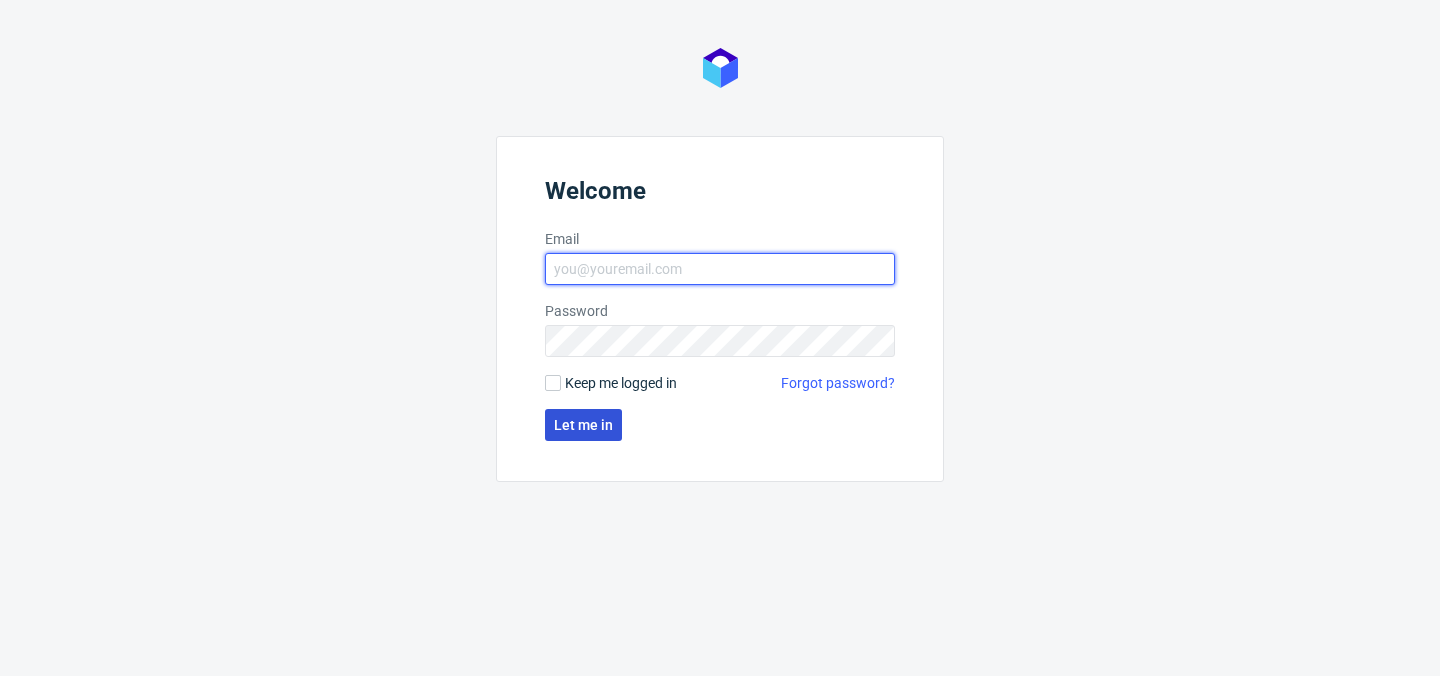type on "[PERSON_NAME][EMAIL_ADDRESS][PERSON_NAME][DOMAIN_NAME]" 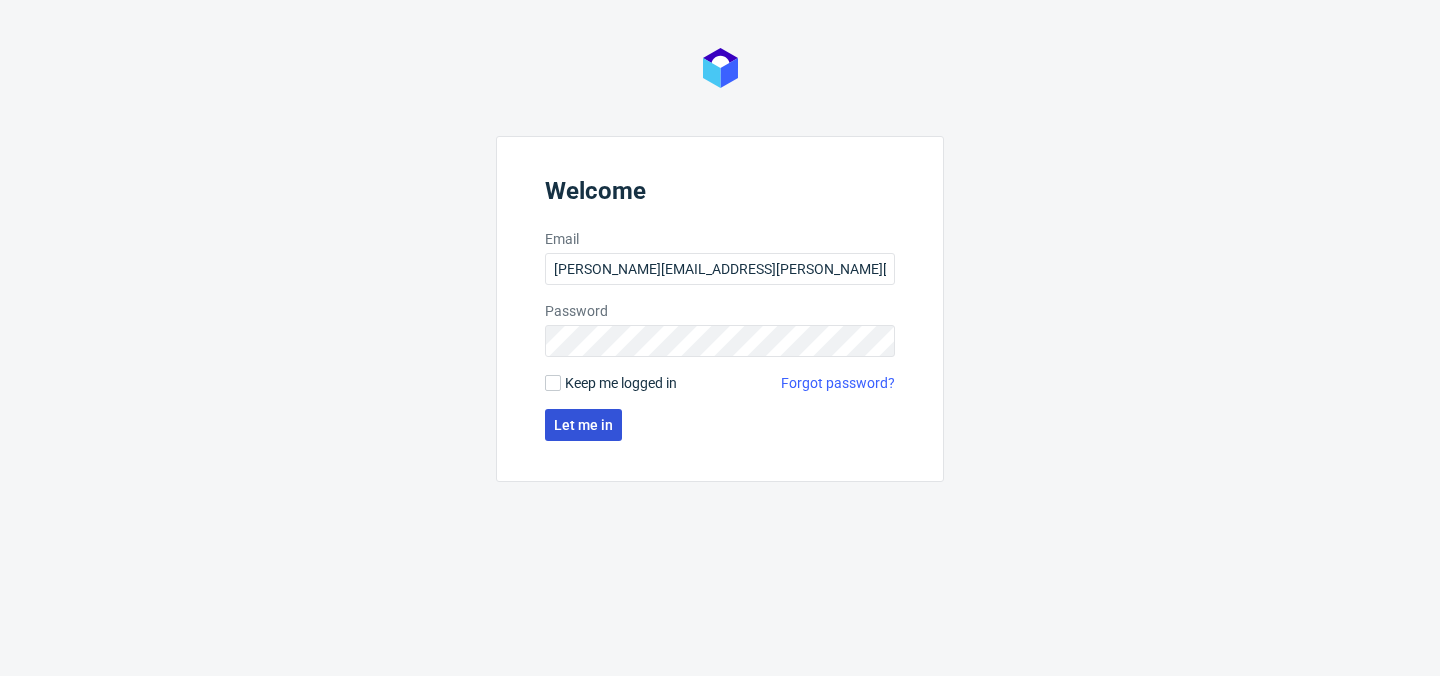 click on "Let me in" at bounding box center (583, 425) 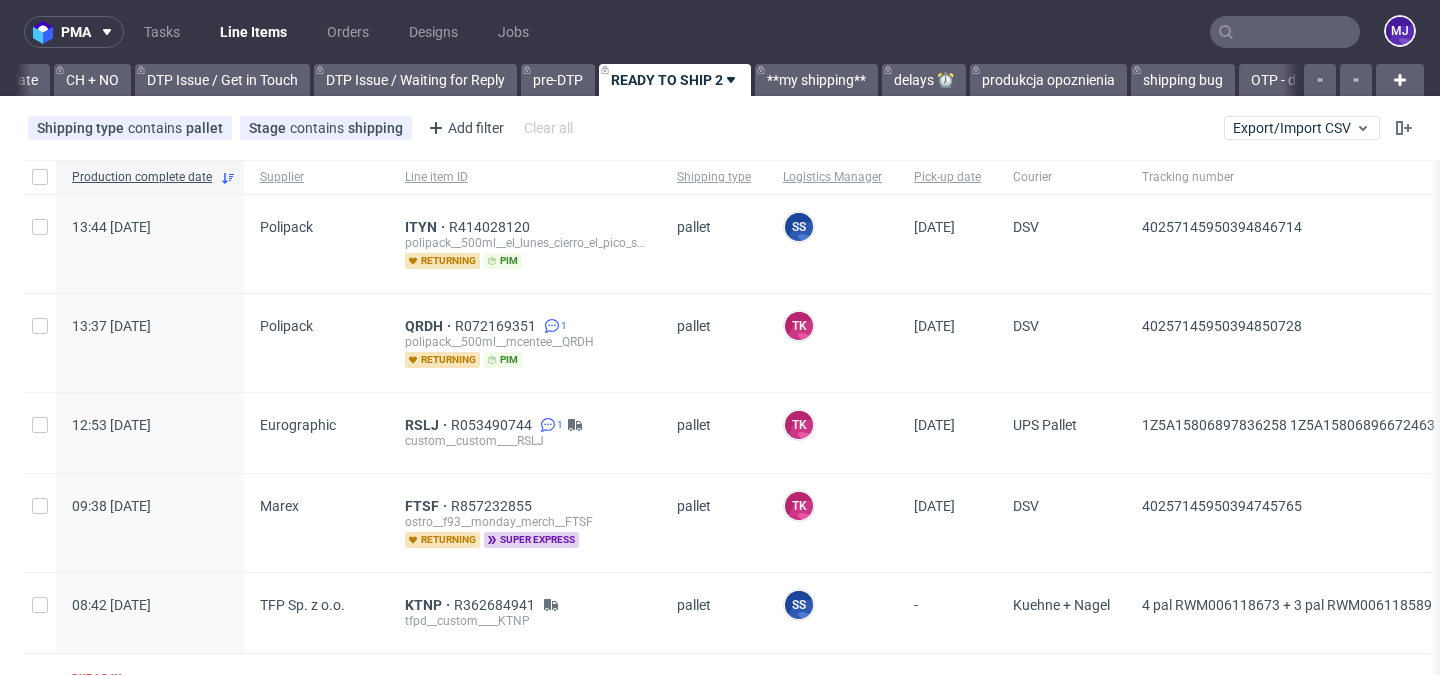 scroll, scrollTop: 0, scrollLeft: 2924, axis: horizontal 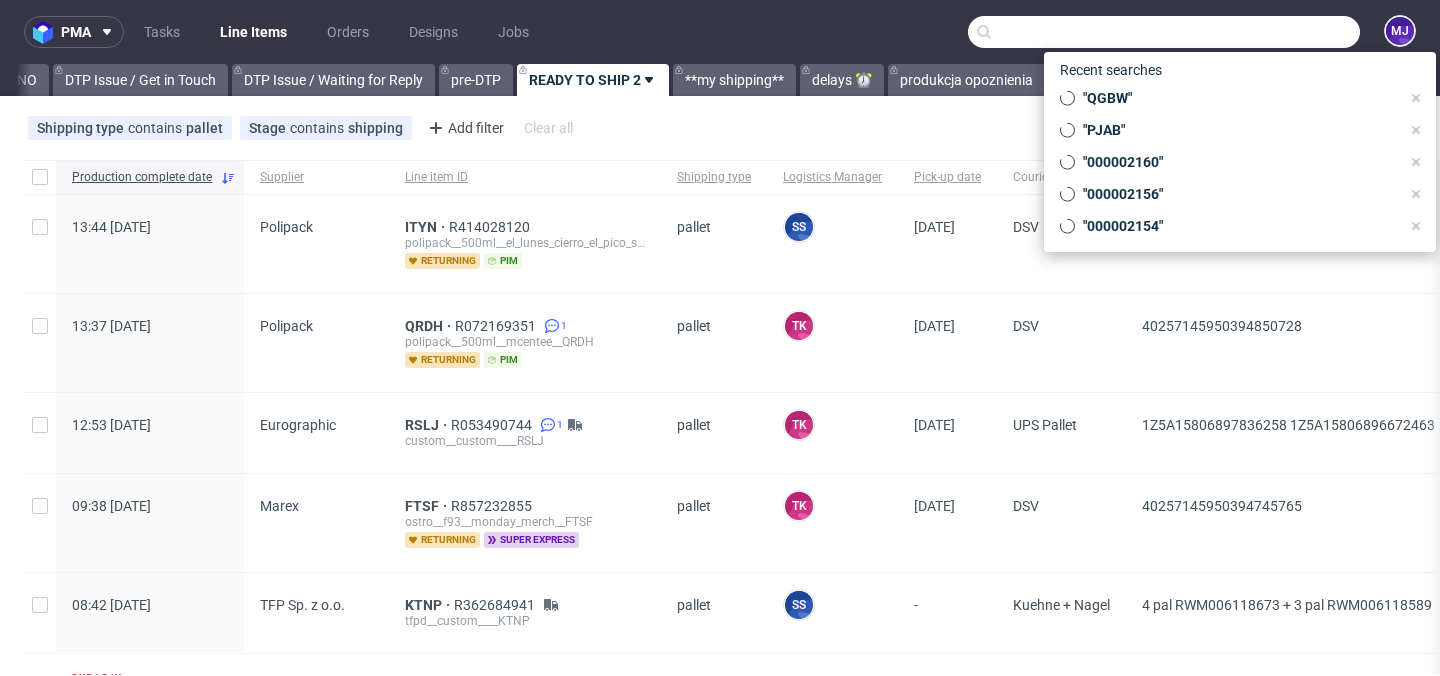 click at bounding box center (1164, 32) 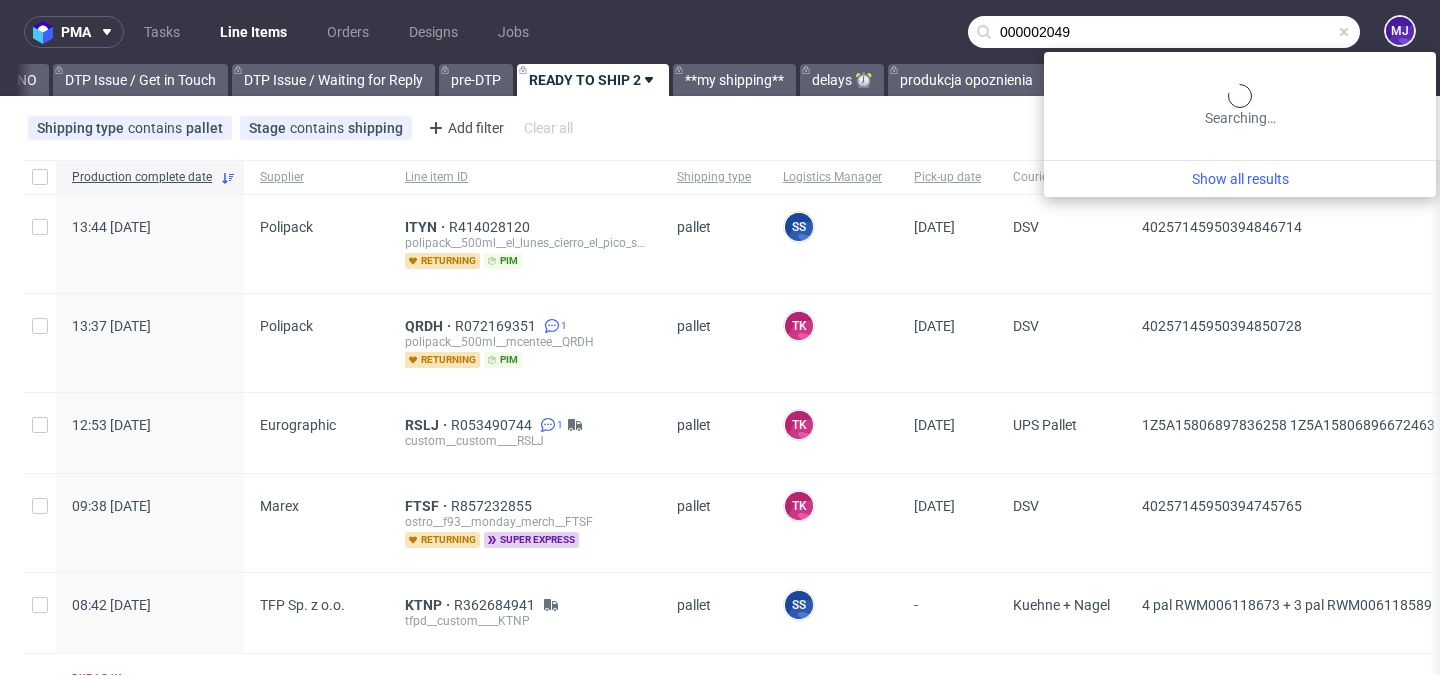 type on "000002049" 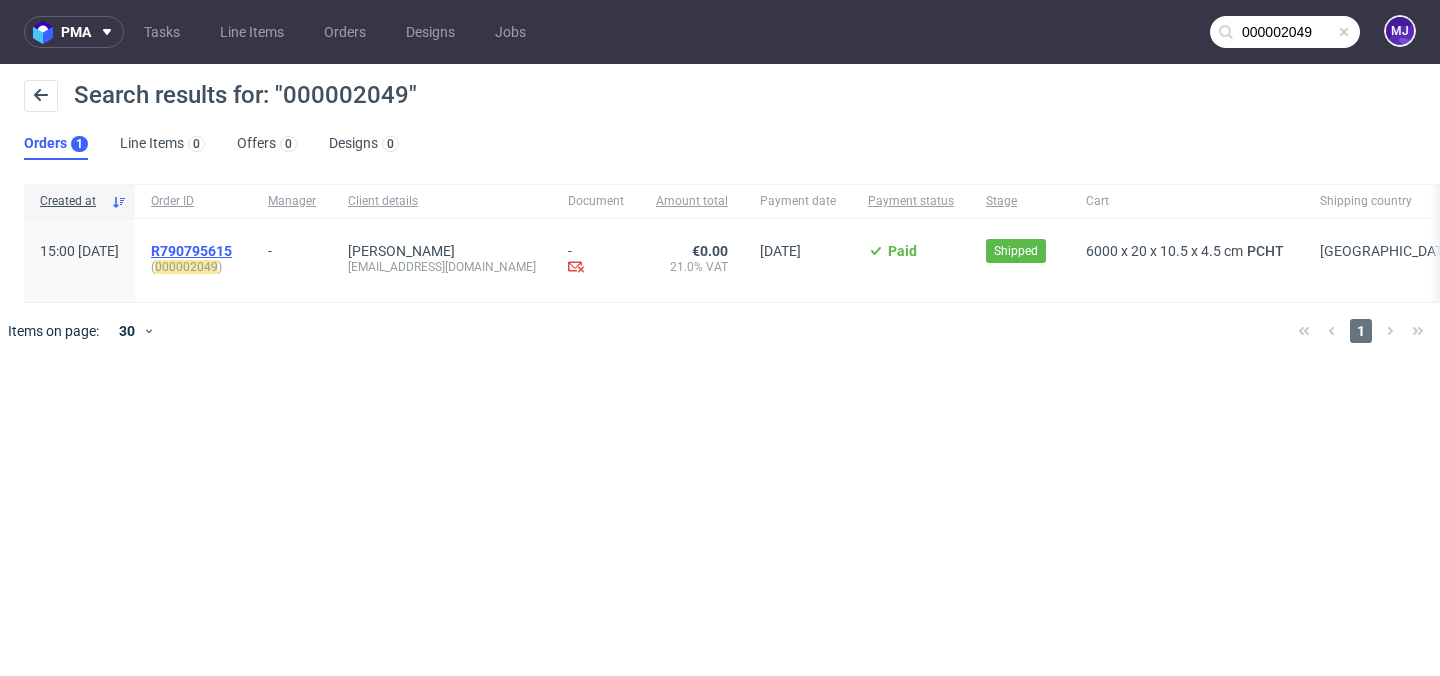 click on "R790795615" at bounding box center (191, 251) 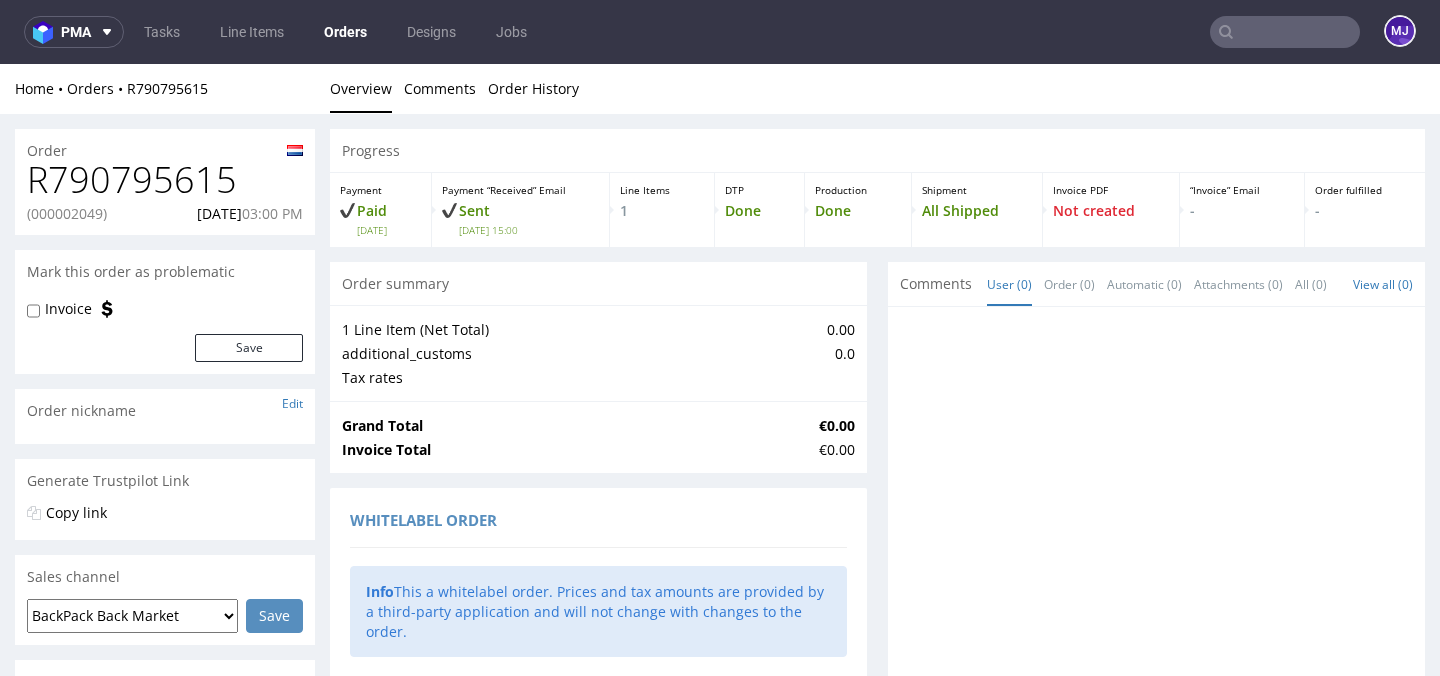 scroll, scrollTop: 0, scrollLeft: 0, axis: both 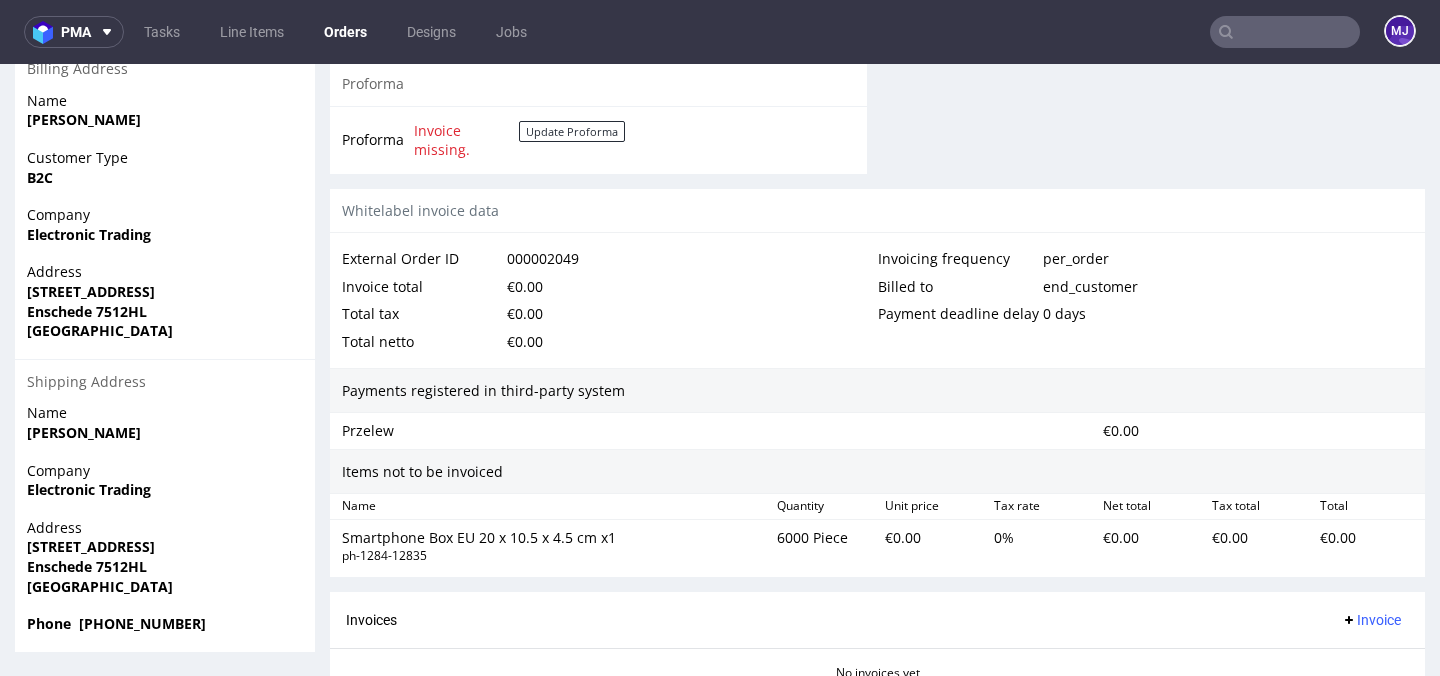 click on "Przelew" at bounding box center [497, 431] 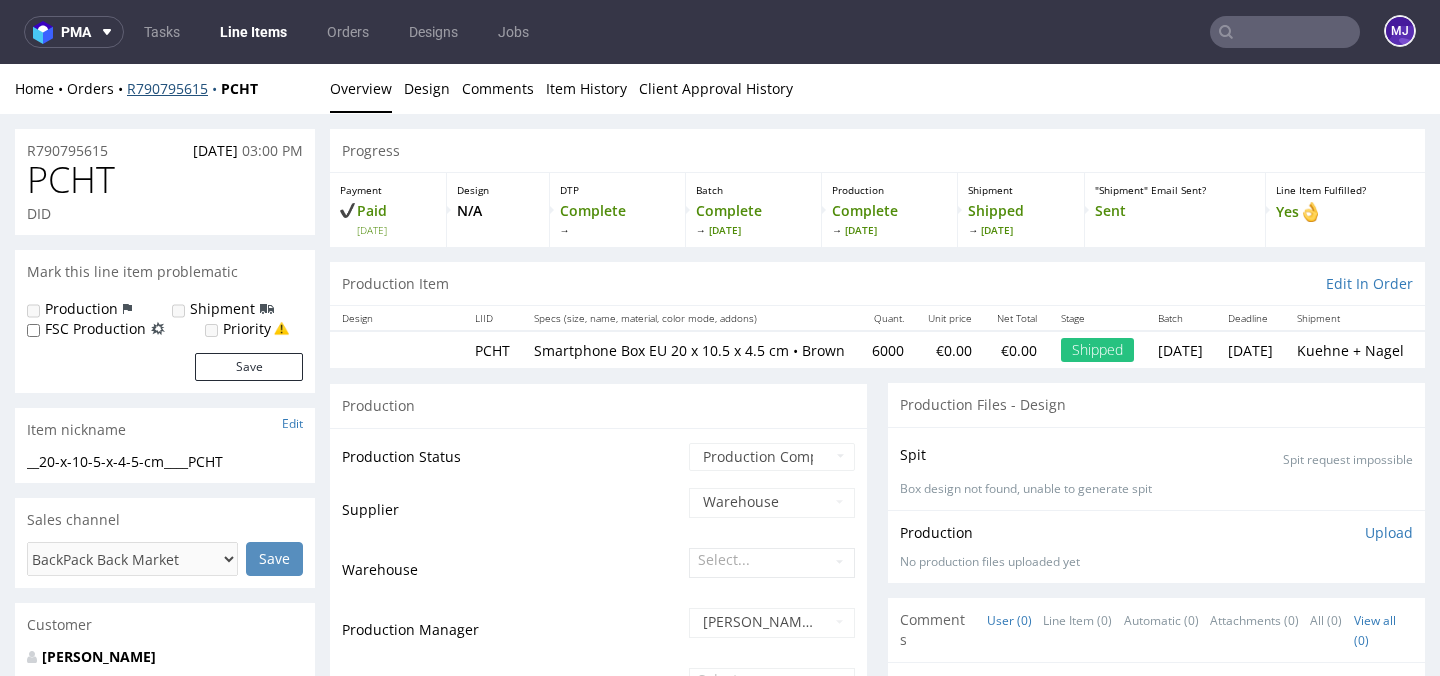scroll, scrollTop: 0, scrollLeft: 0, axis: both 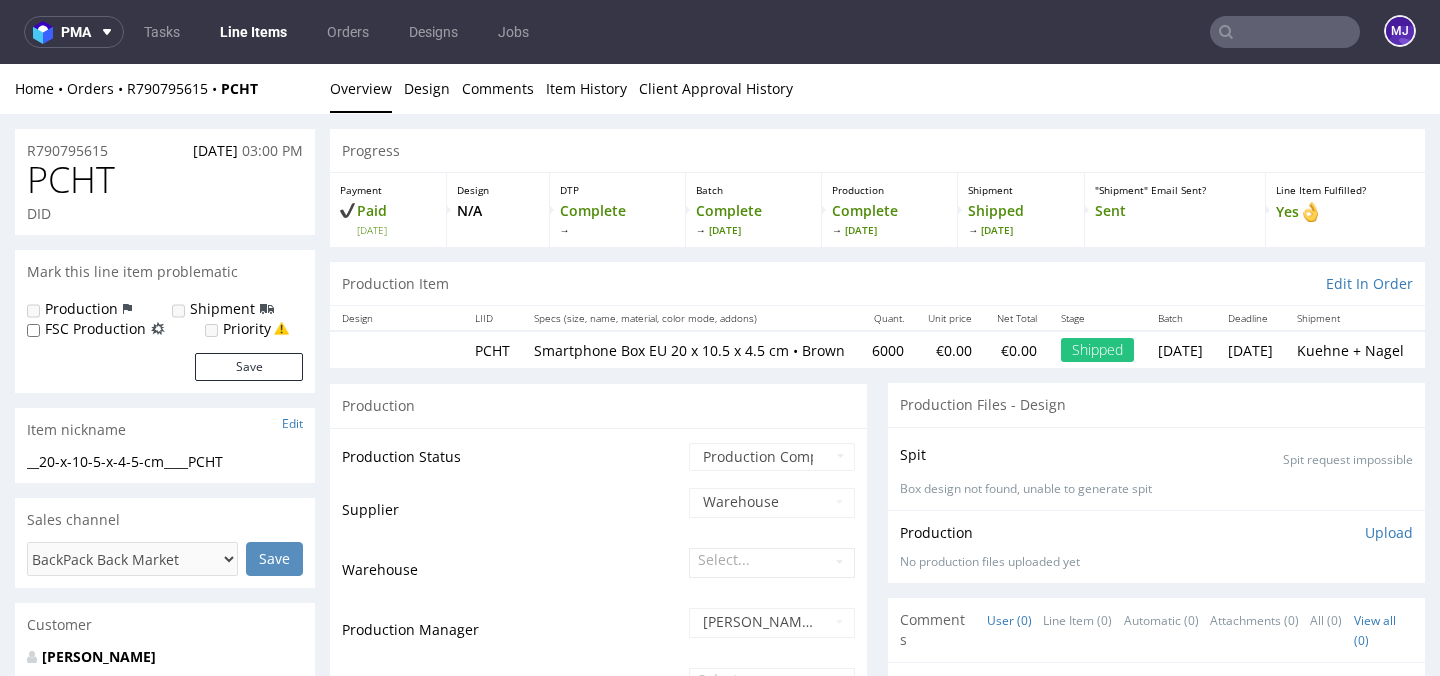 click on "PCHT" at bounding box center [71, 180] 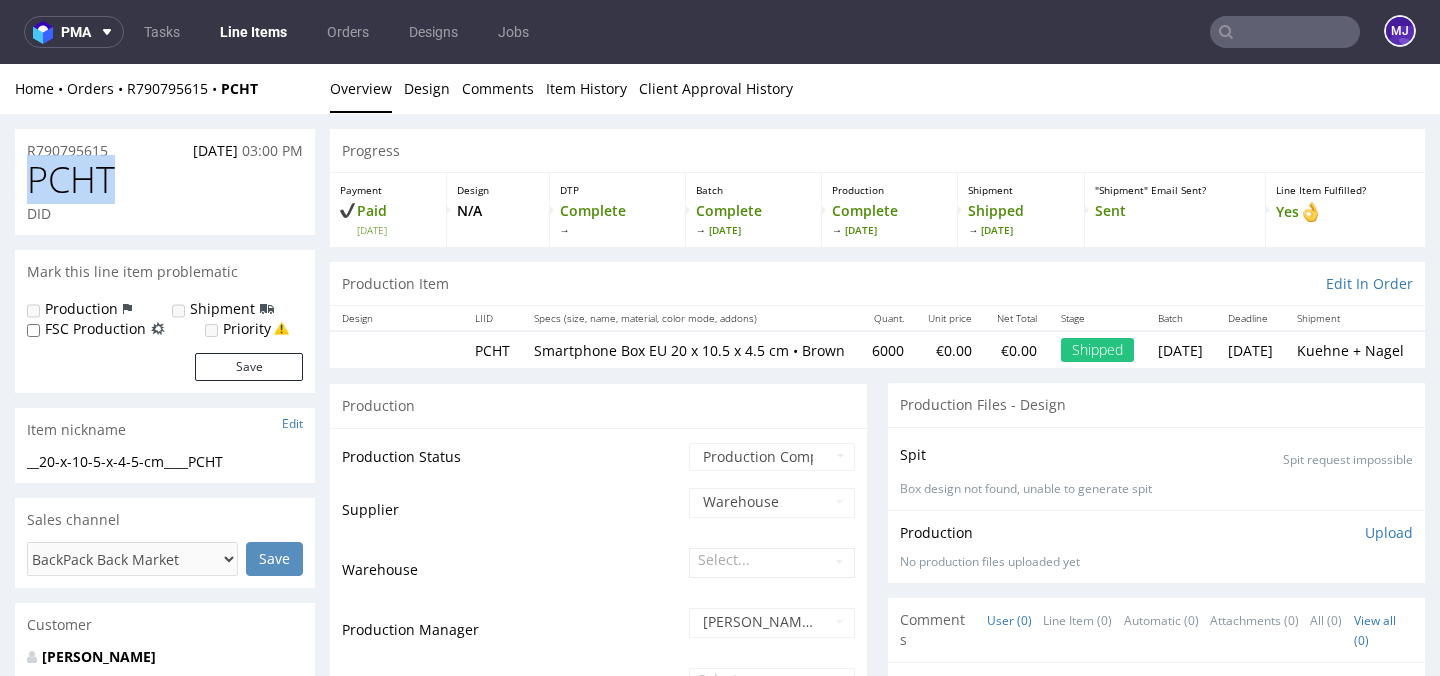 click on "PCHT" at bounding box center [71, 180] 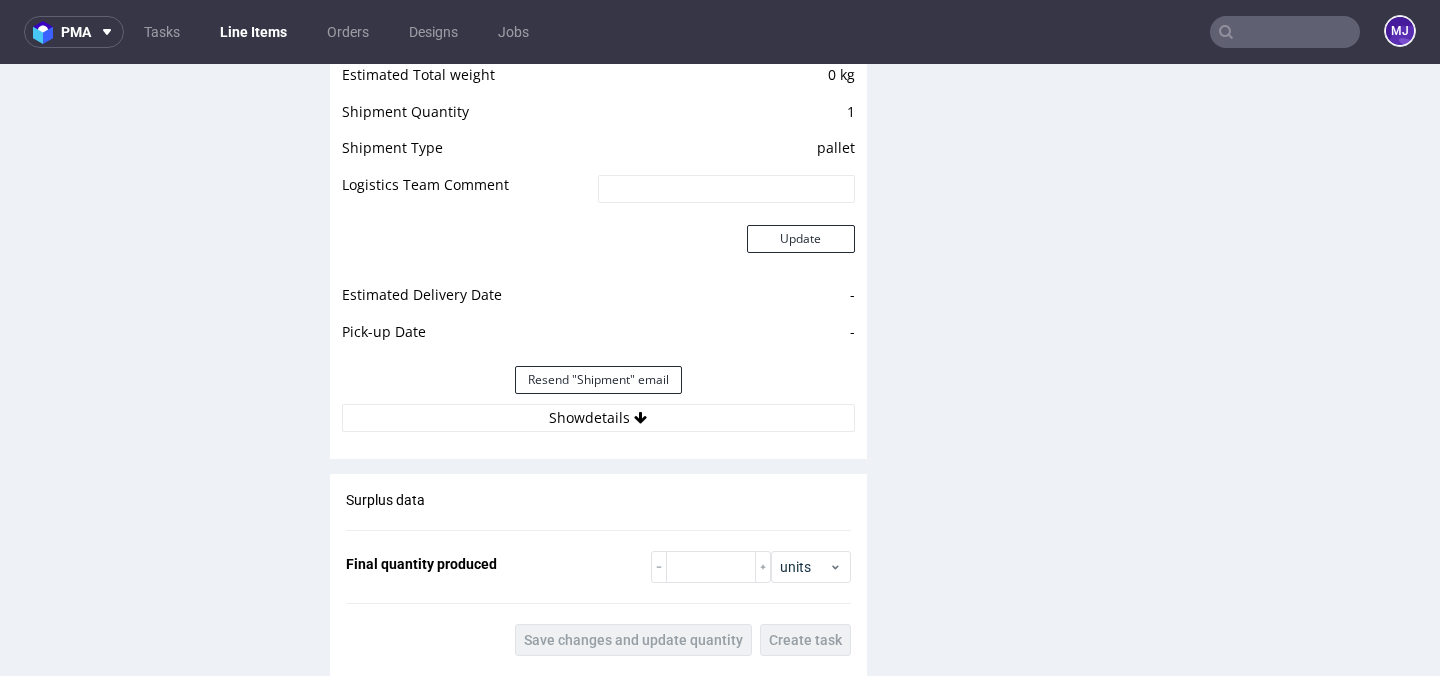 scroll, scrollTop: 1745, scrollLeft: 0, axis: vertical 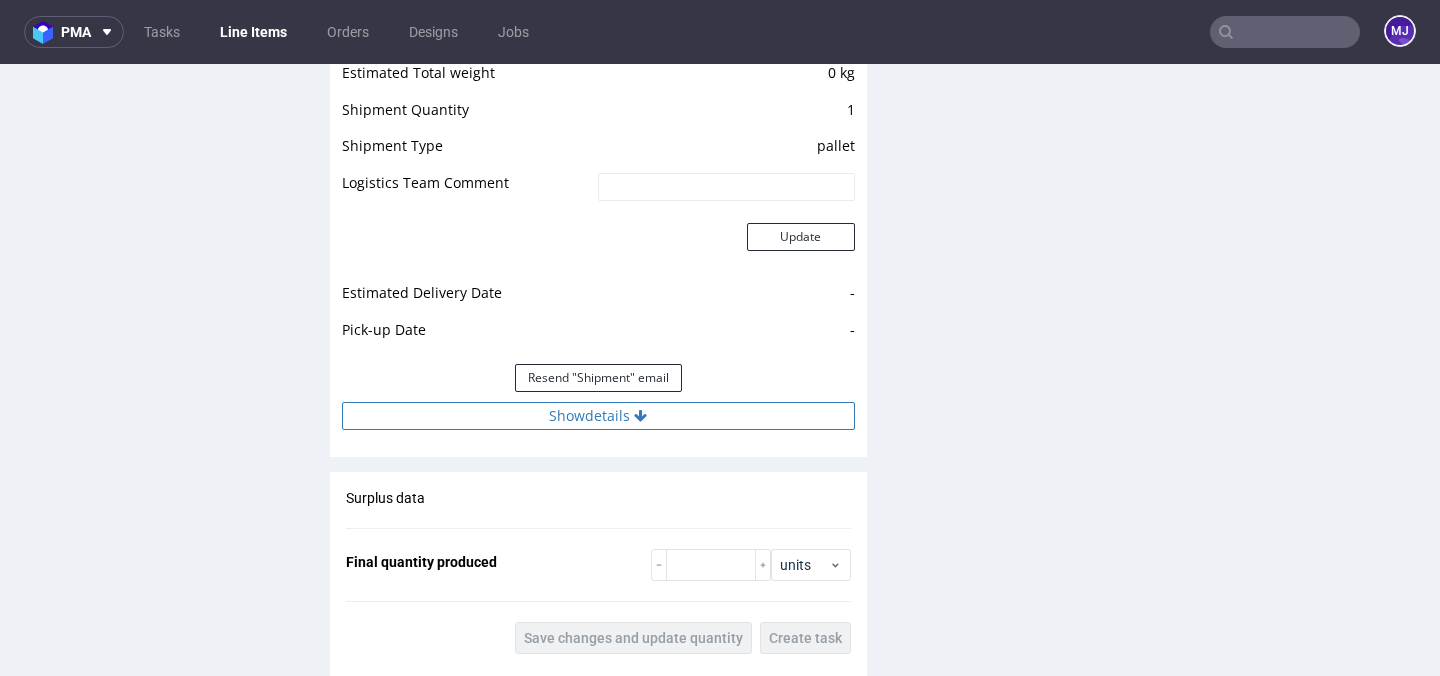 click on "Show  details" at bounding box center [598, 416] 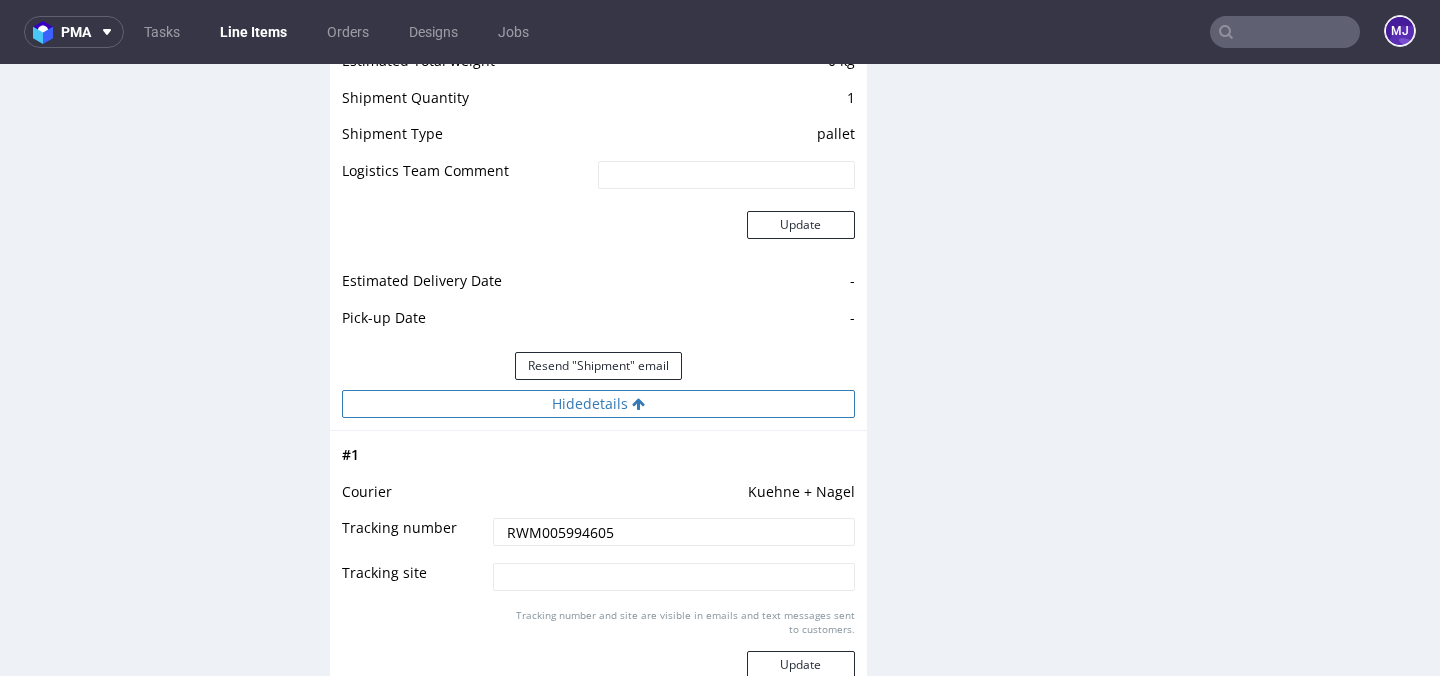 scroll, scrollTop: 1759, scrollLeft: 0, axis: vertical 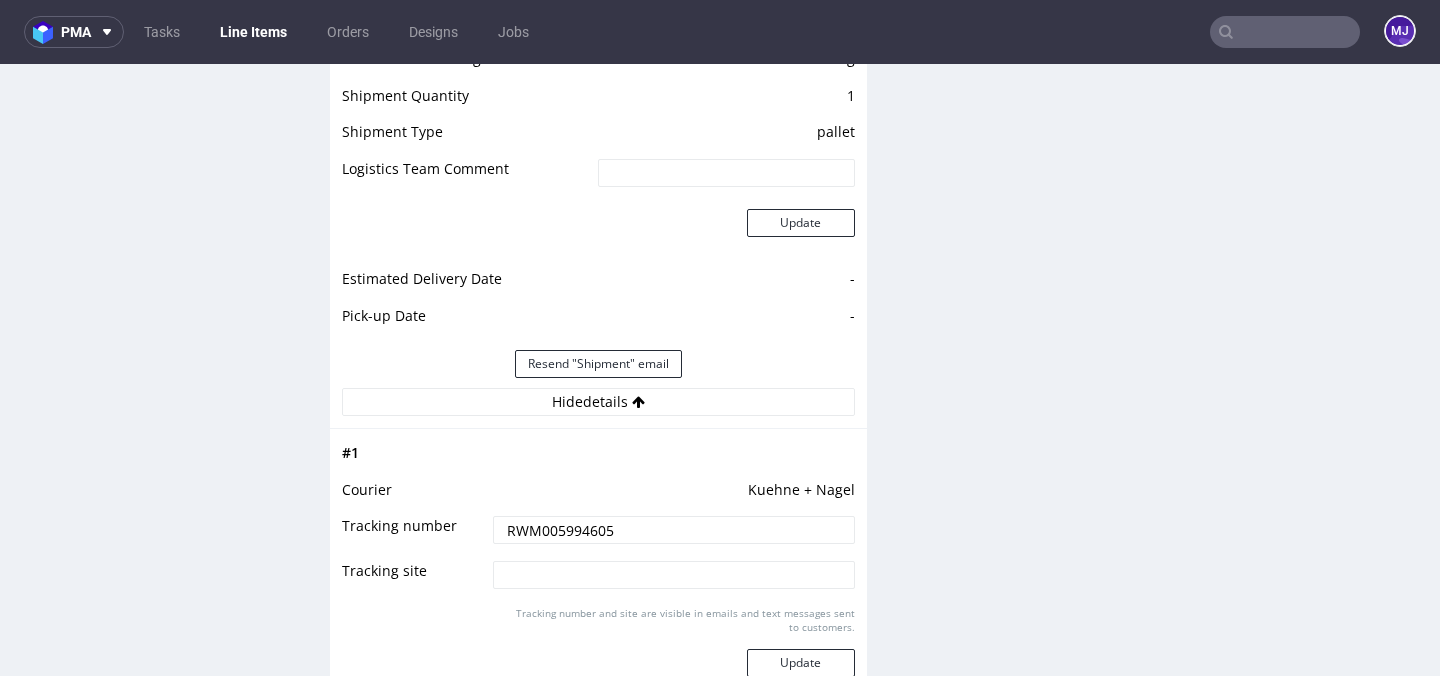 click on "RWM005994605" at bounding box center [673, 530] 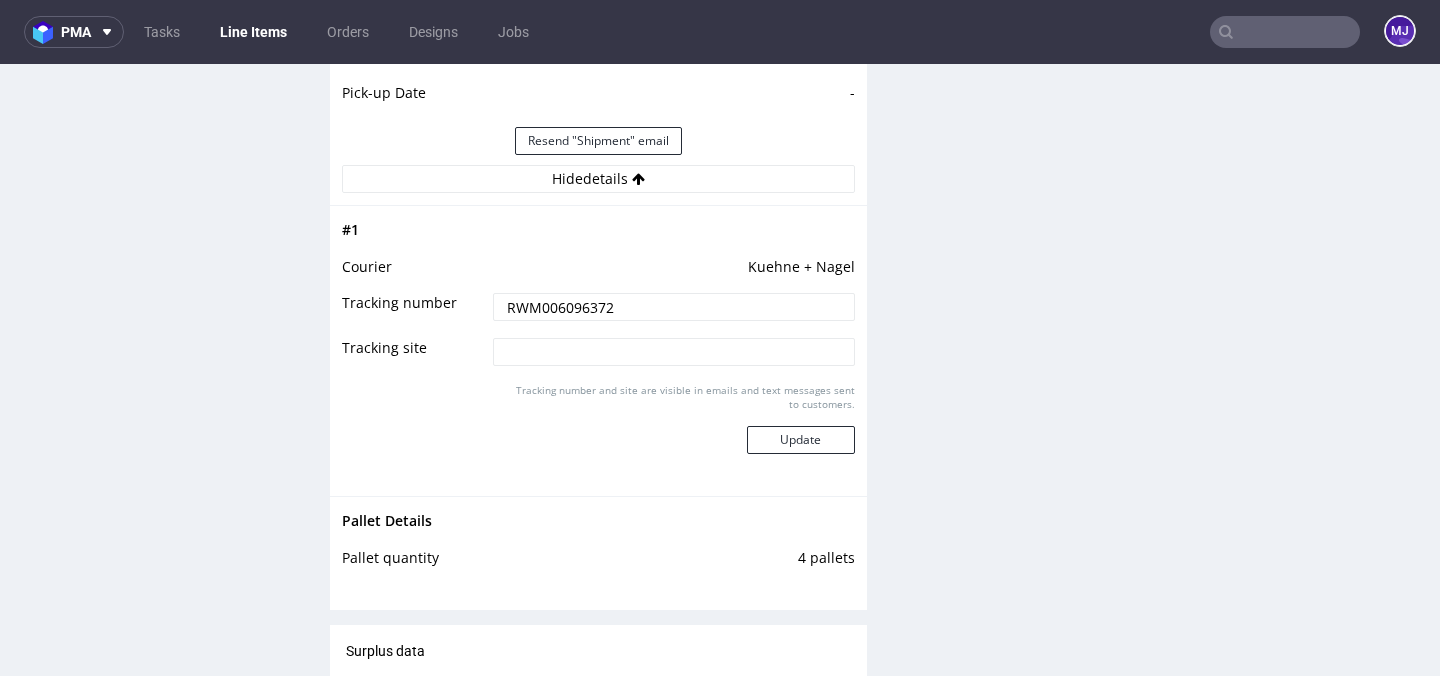 scroll, scrollTop: 1992, scrollLeft: 0, axis: vertical 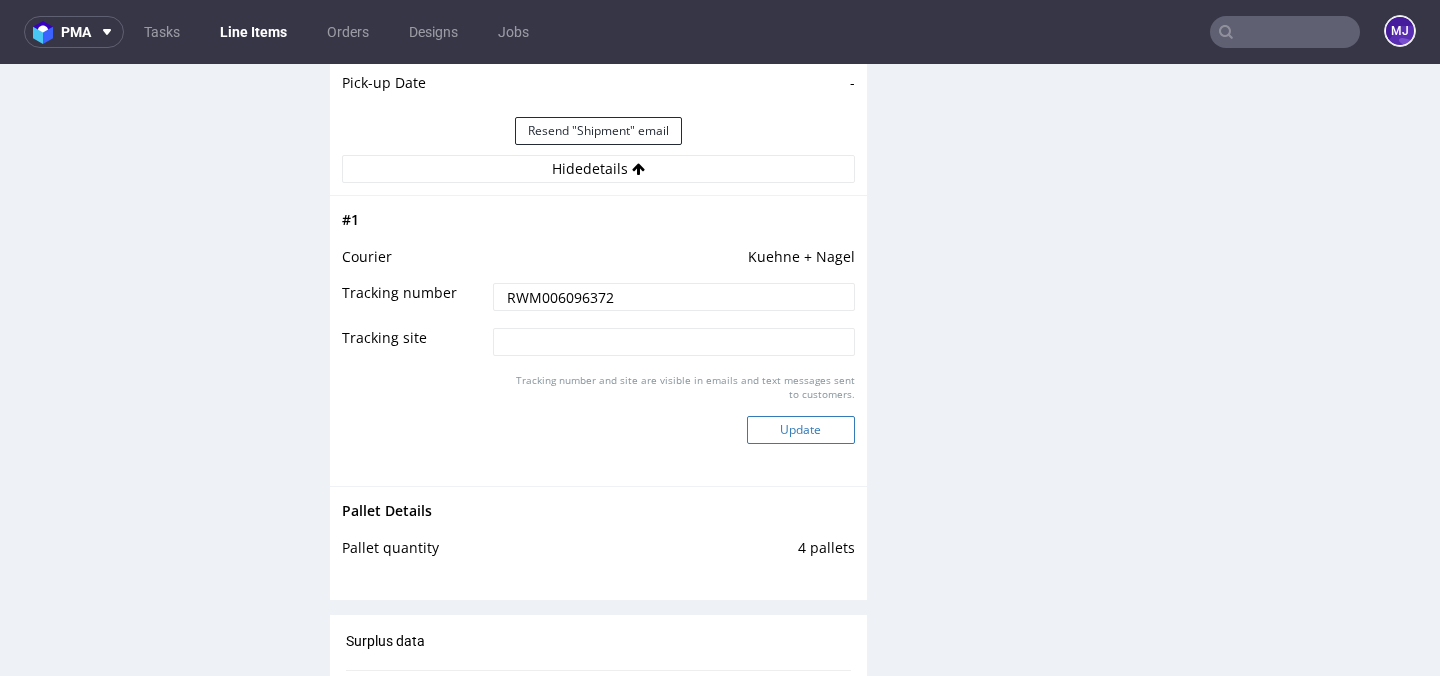 type on "RWM006096372" 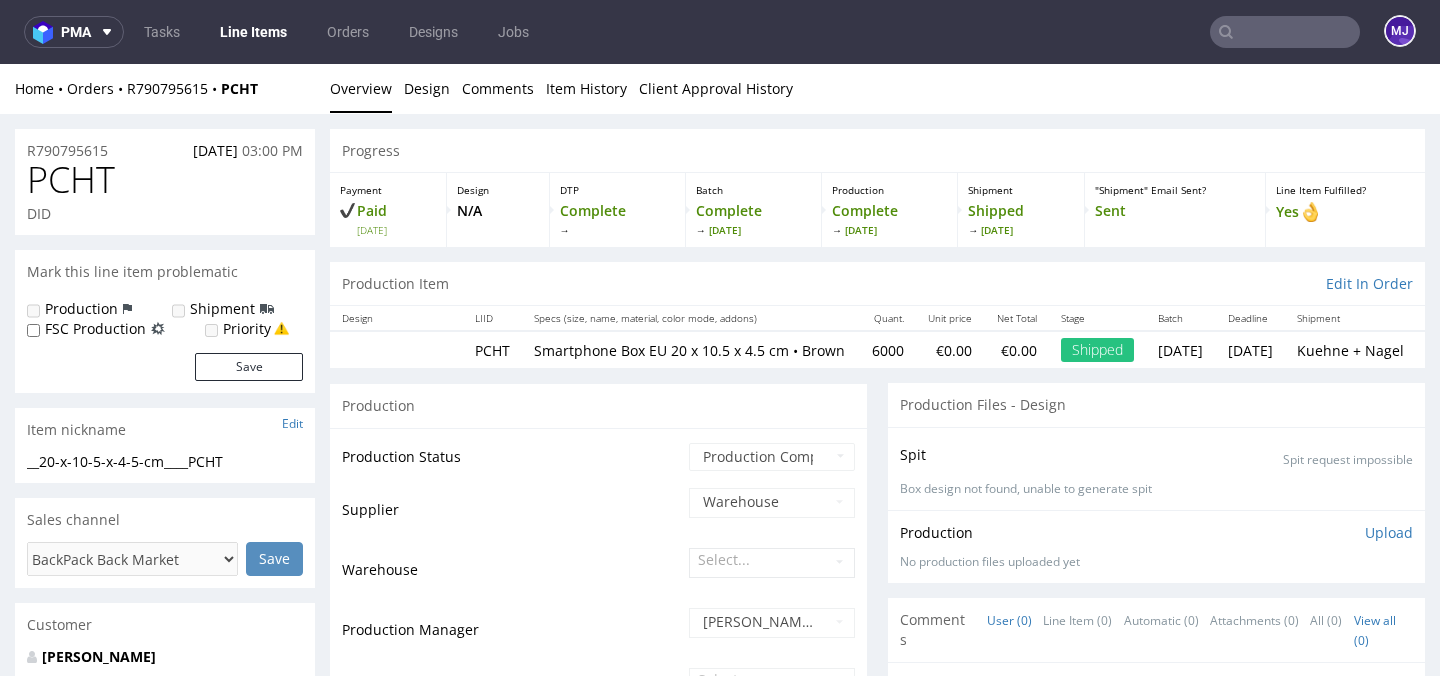 scroll, scrollTop: 1992, scrollLeft: 0, axis: vertical 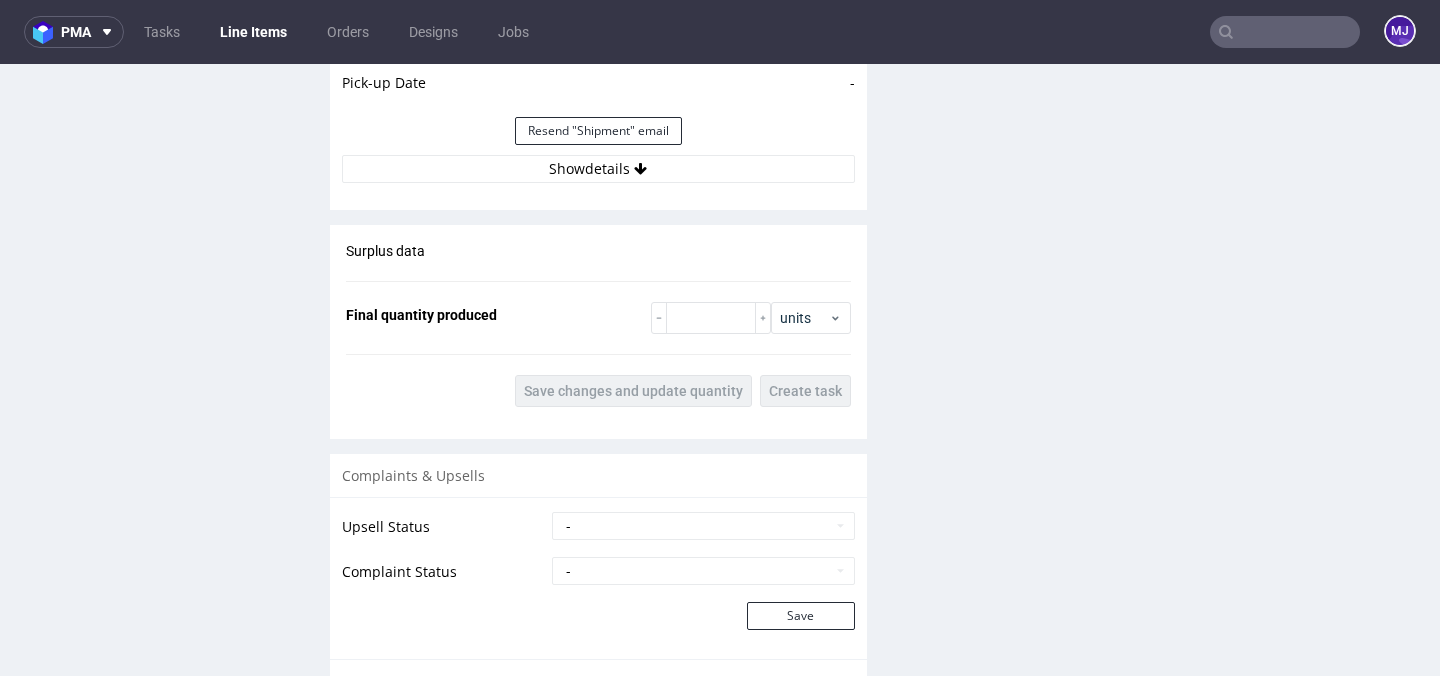click at bounding box center (1285, 32) 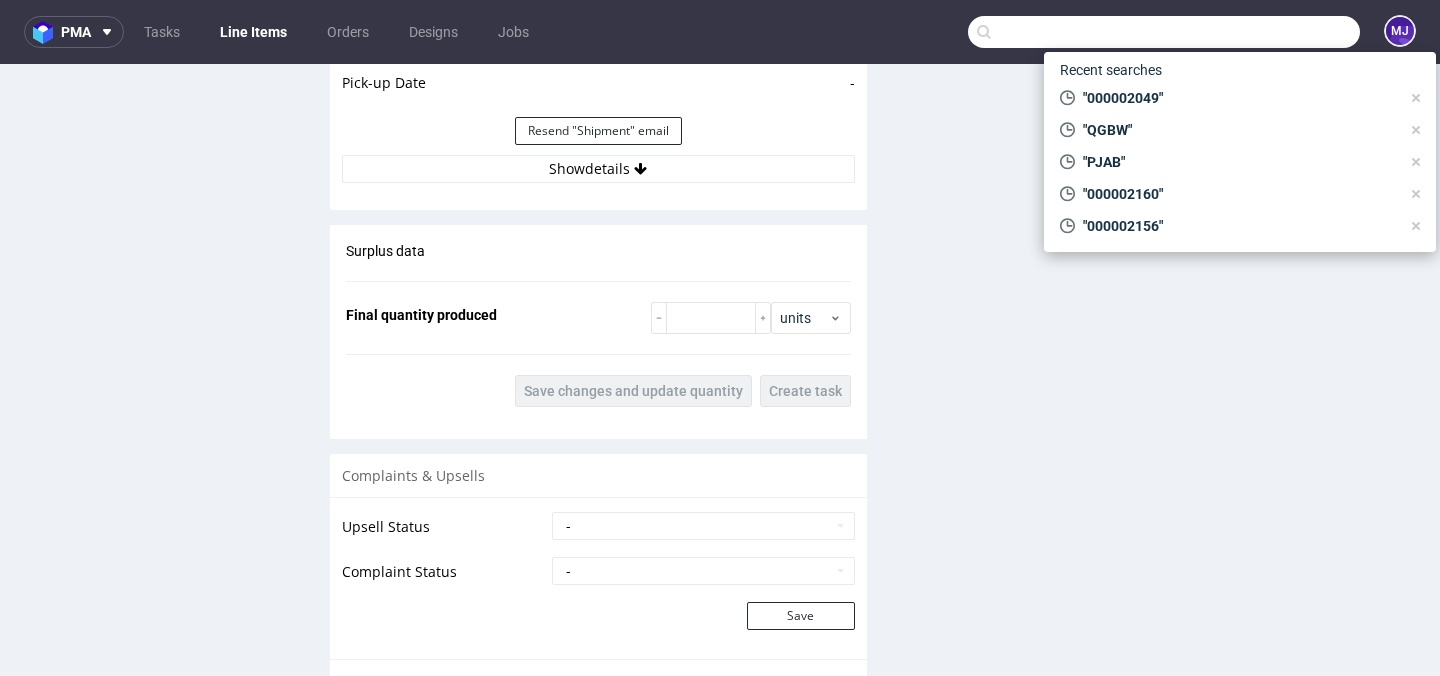paste on "000002121" 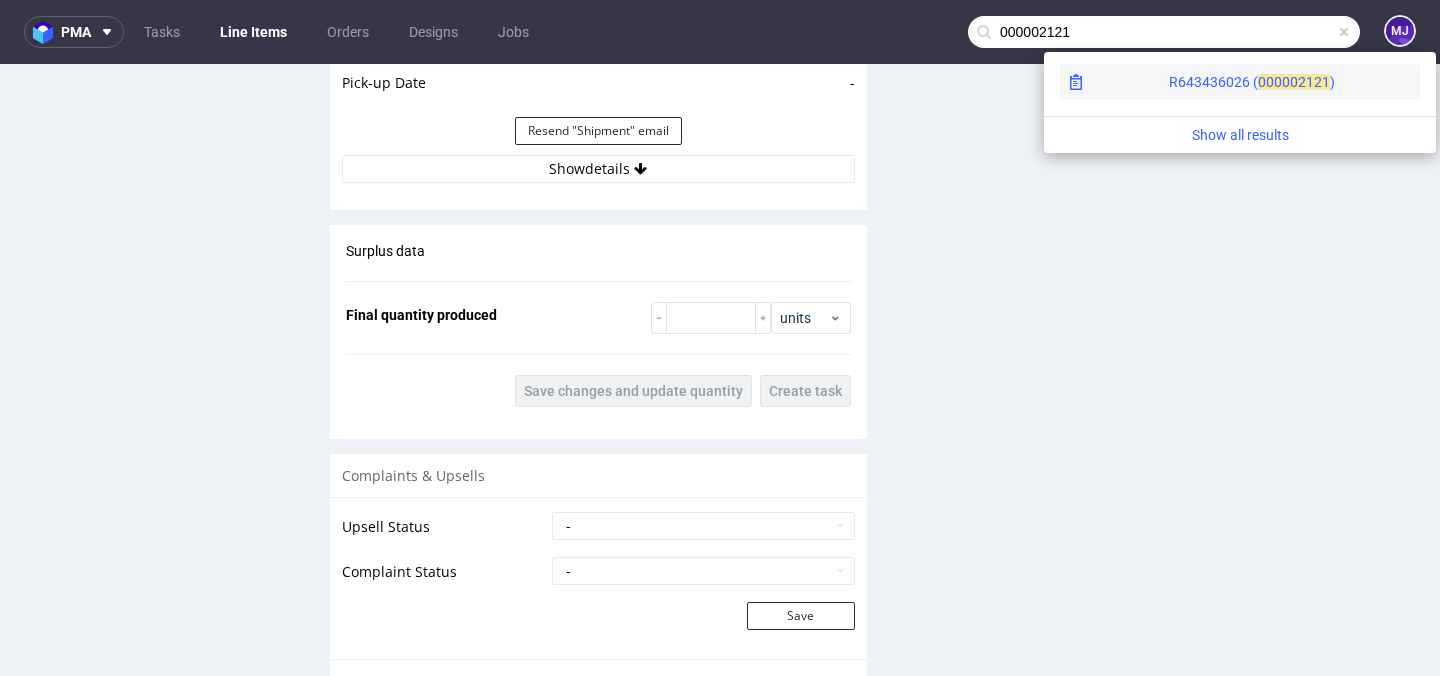type on "000002121" 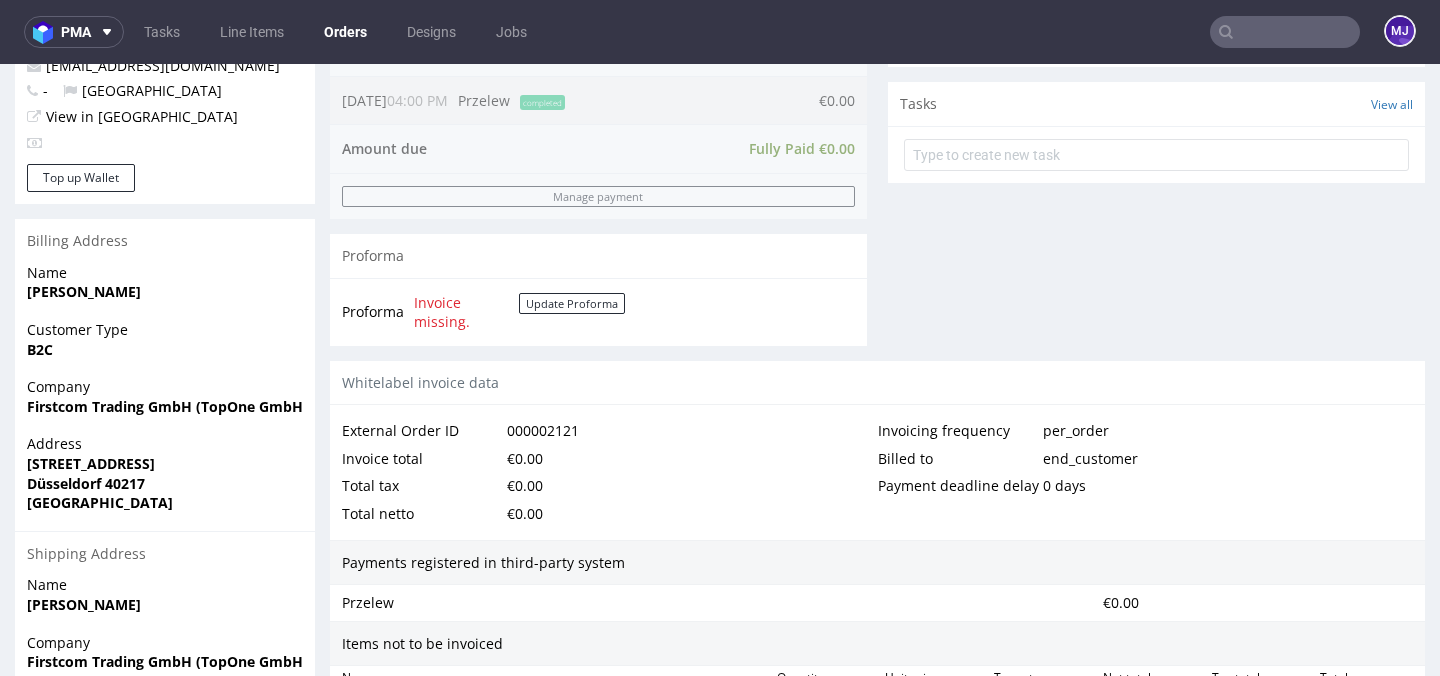 scroll, scrollTop: 1049, scrollLeft: 0, axis: vertical 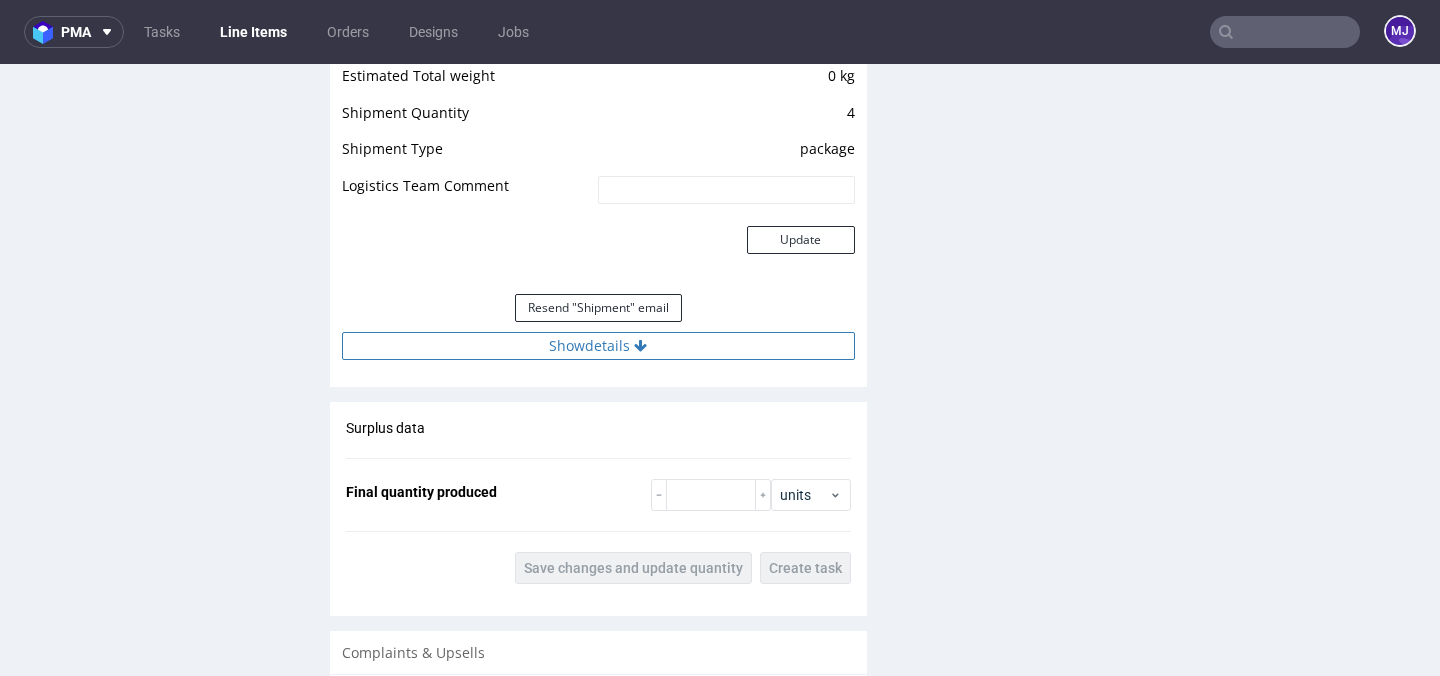 click on "Show  details" at bounding box center (598, 346) 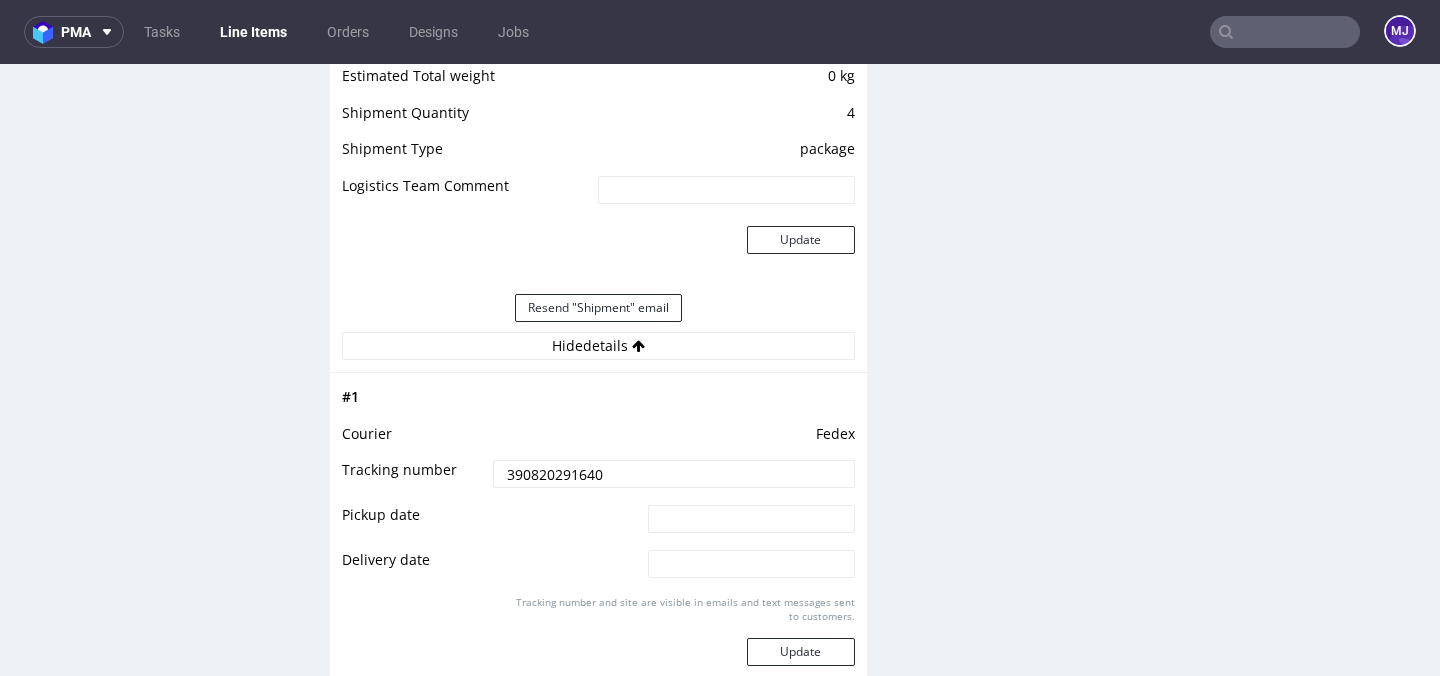 click on "390820291640" at bounding box center [673, 474] 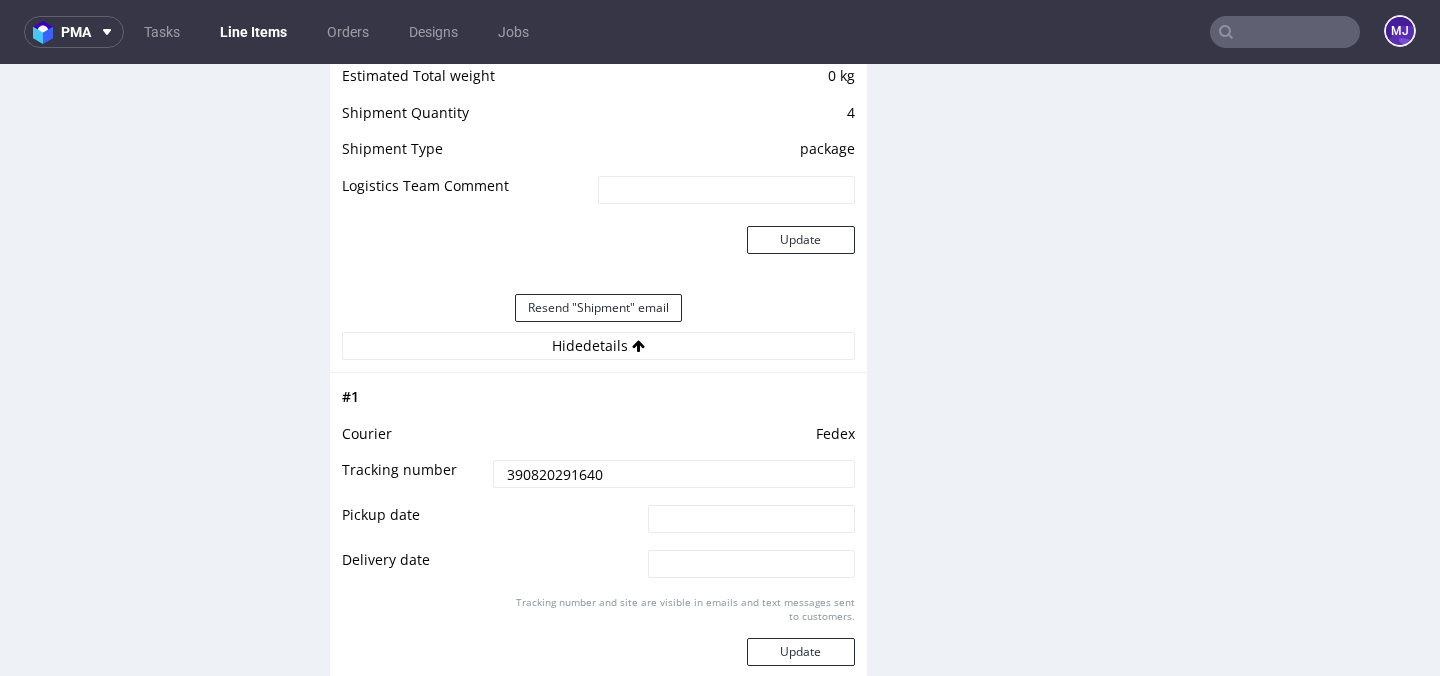 click at bounding box center [751, 519] 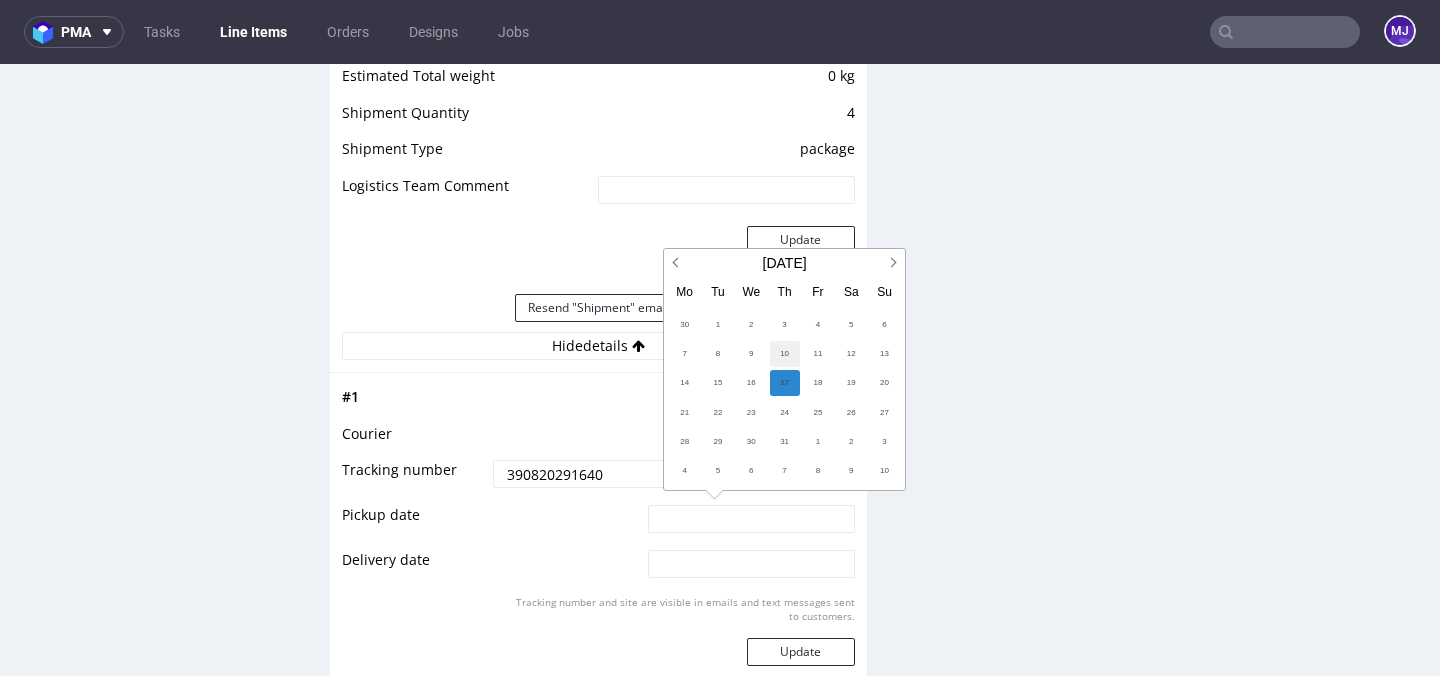 click on "10" at bounding box center [785, 354] 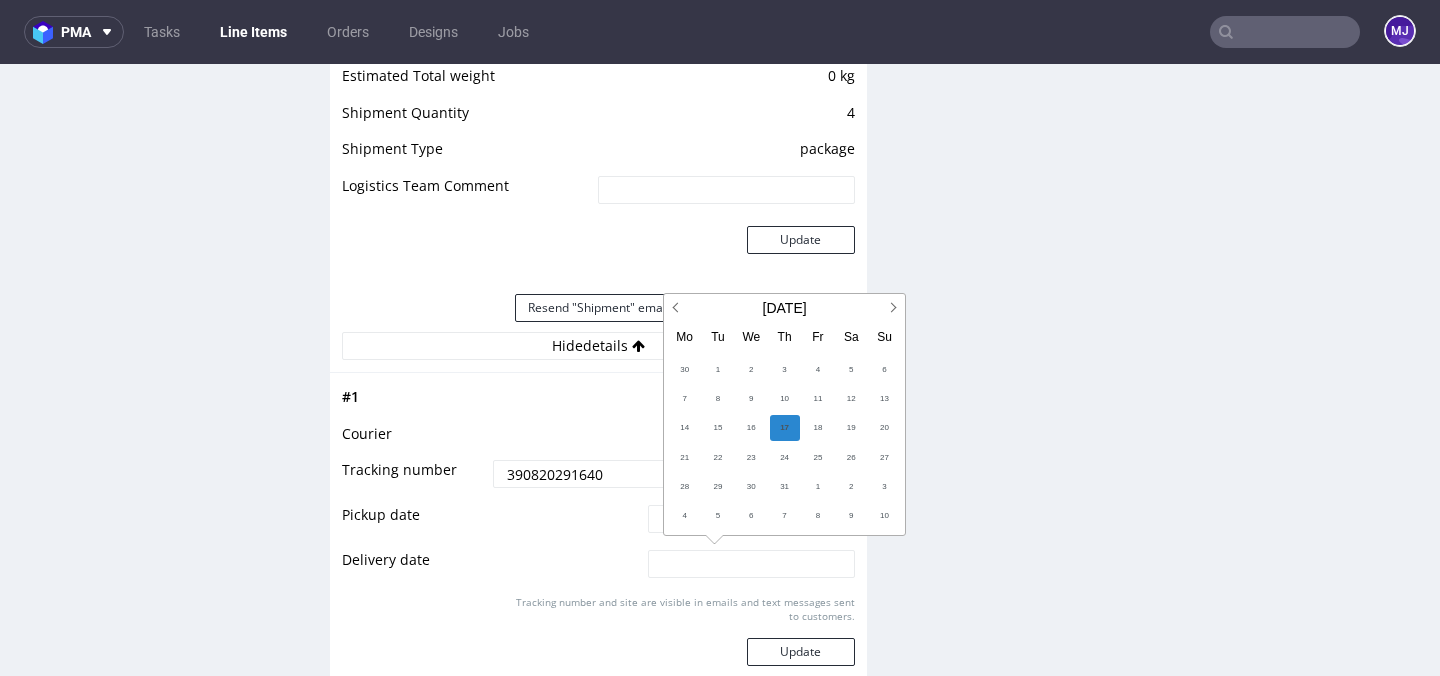 click at bounding box center [751, 564] 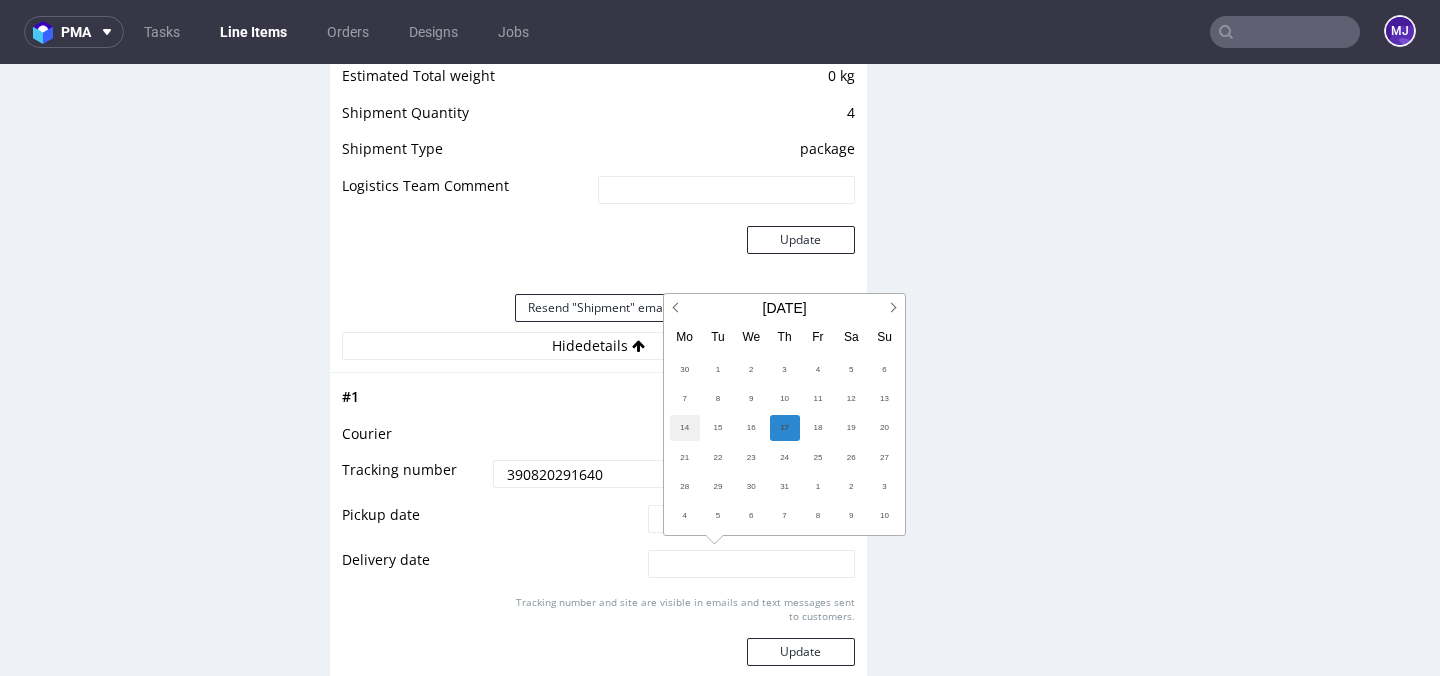 click on "14" at bounding box center (685, 428) 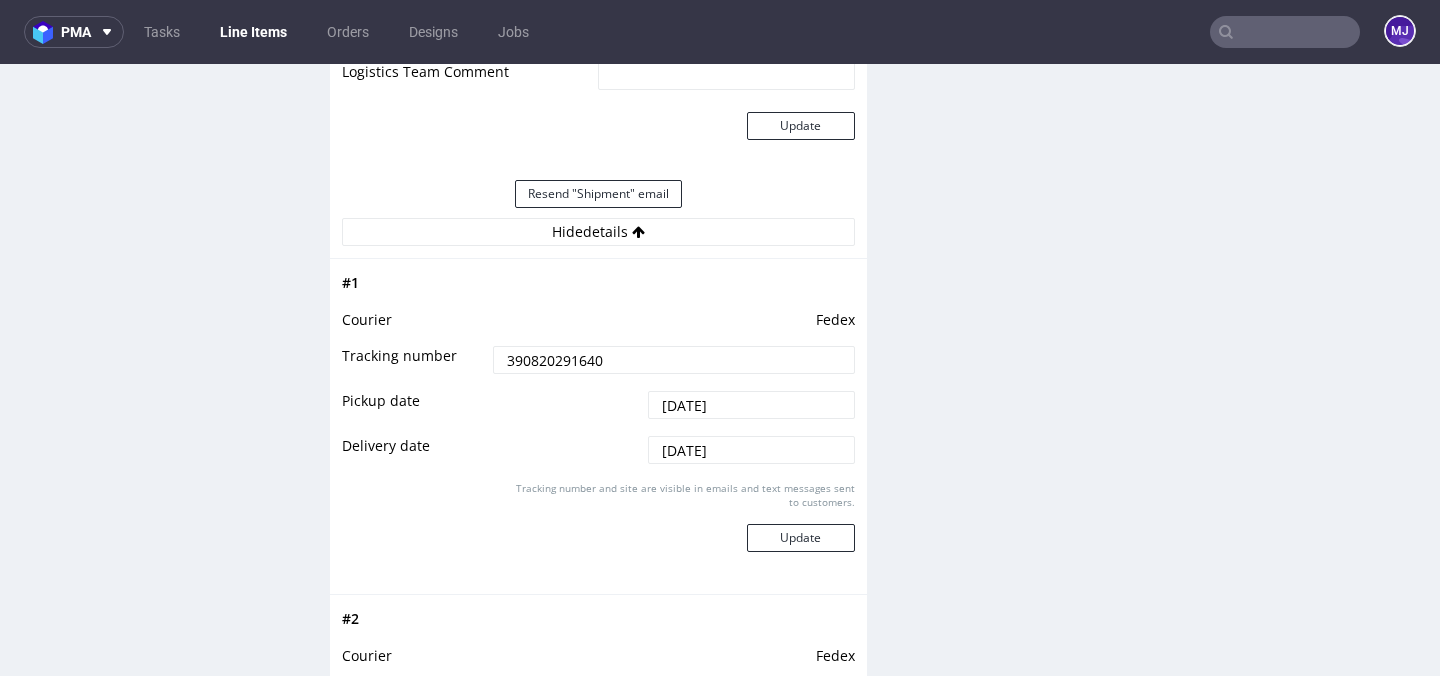 scroll, scrollTop: 1862, scrollLeft: 0, axis: vertical 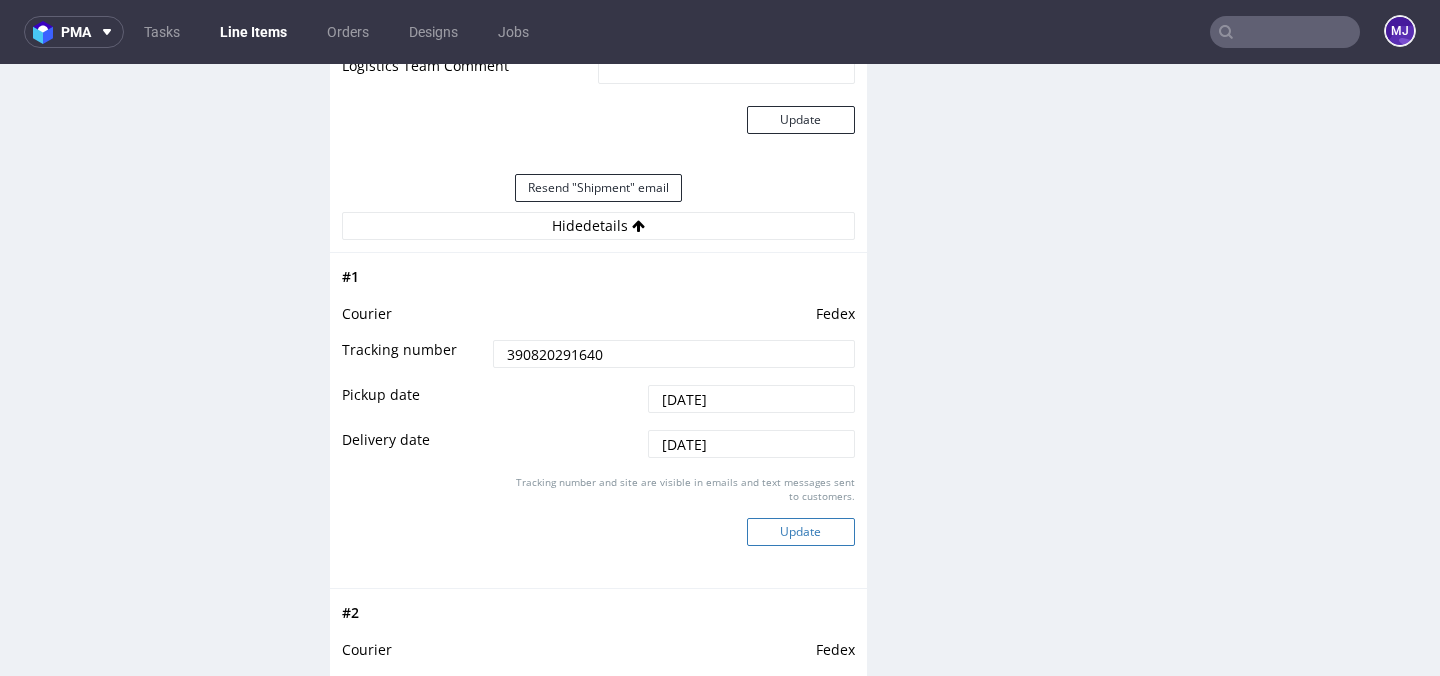 click on "Update" at bounding box center [801, 532] 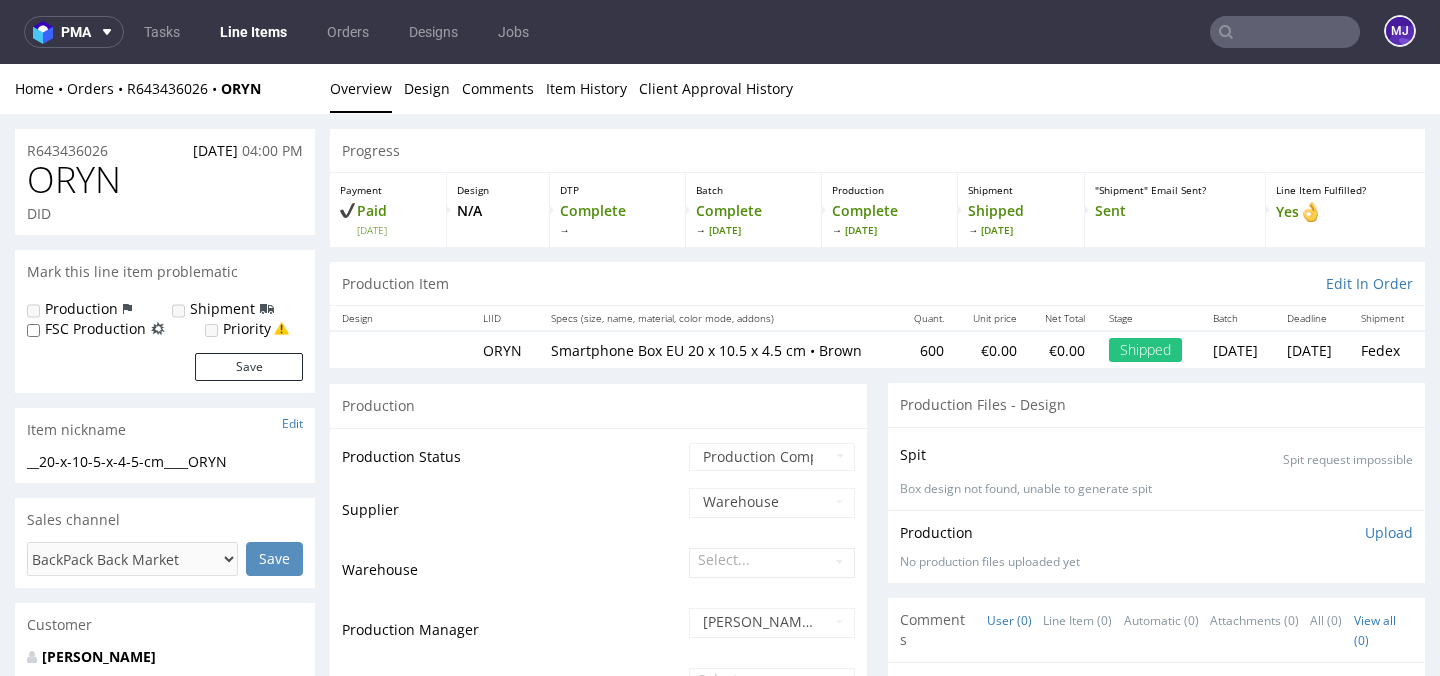 scroll, scrollTop: 1862, scrollLeft: 0, axis: vertical 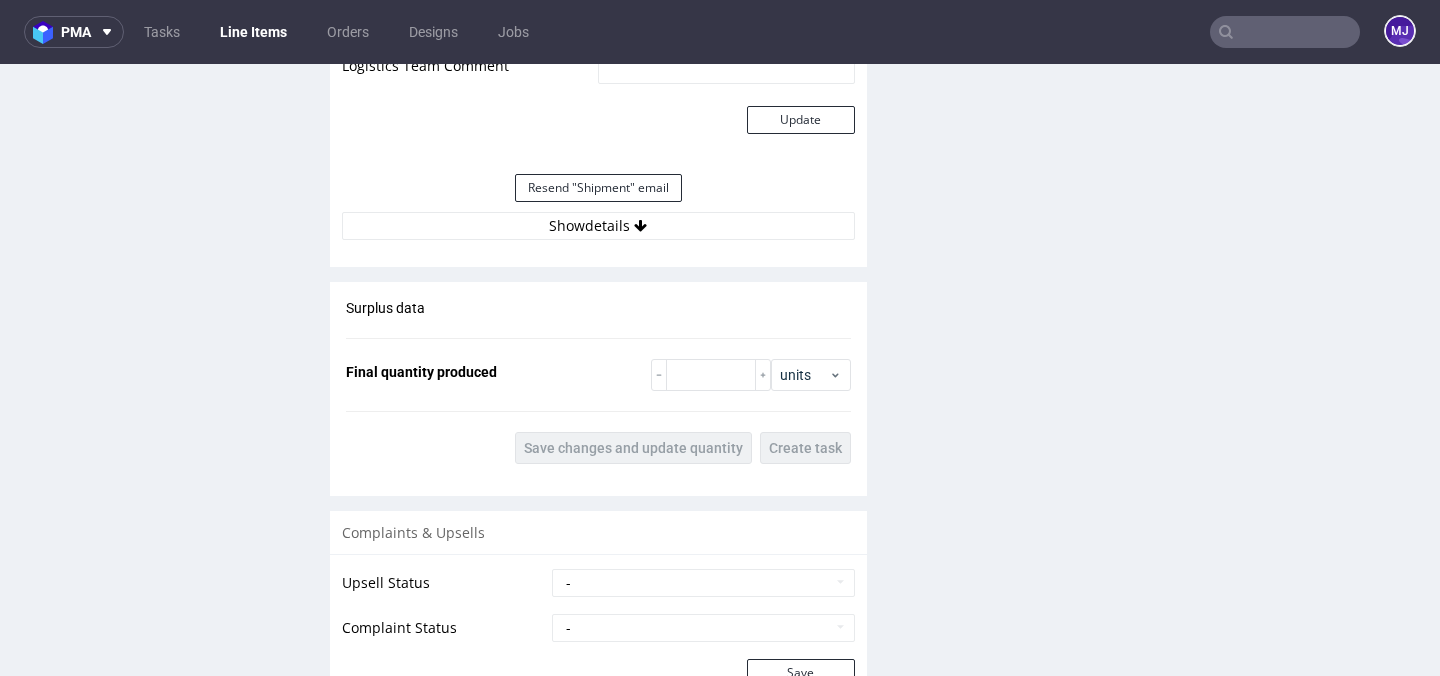 click at bounding box center [1285, 32] 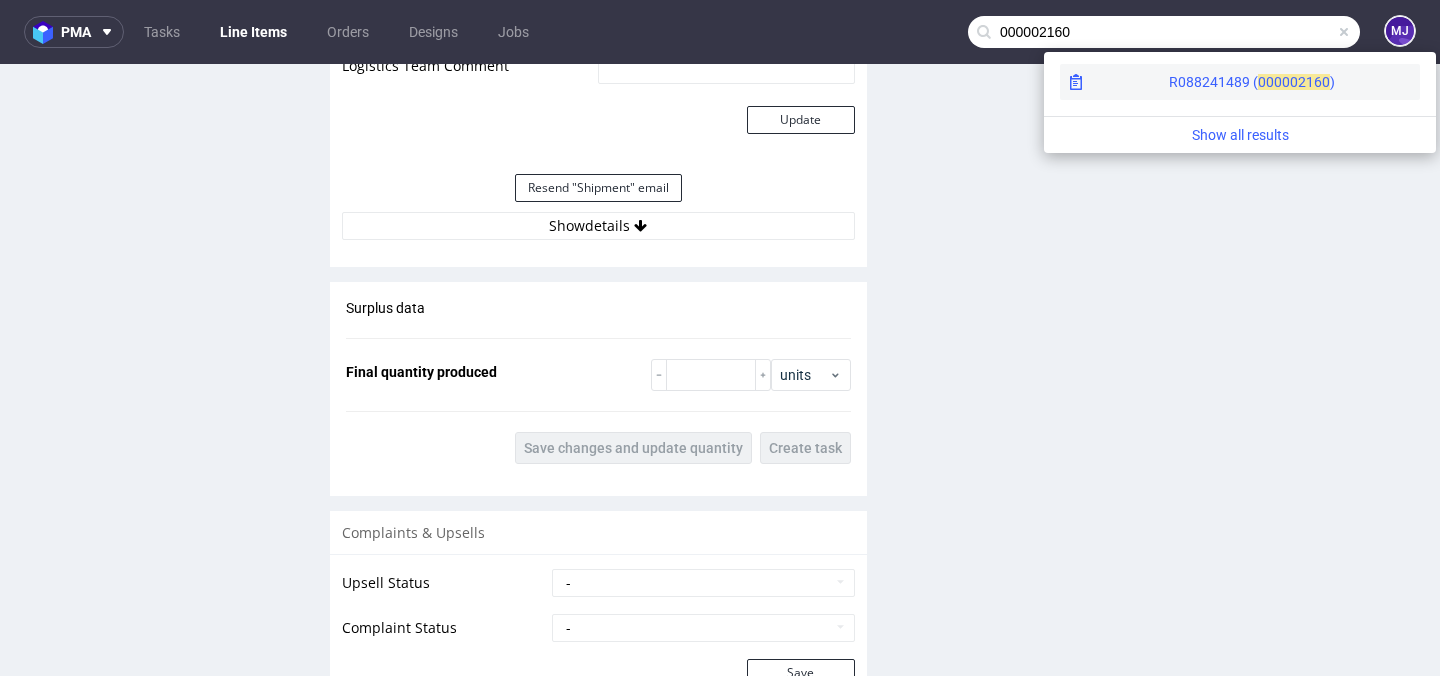 type on "000002160" 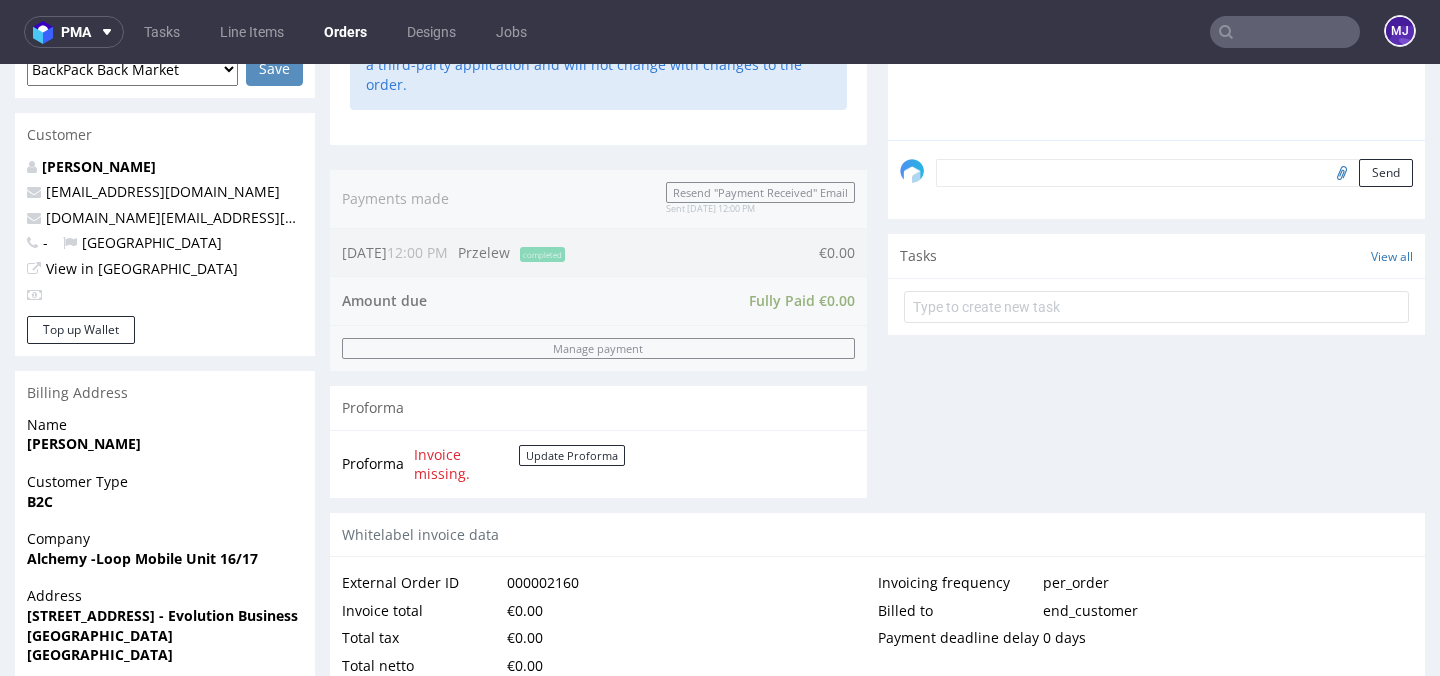 scroll, scrollTop: 1049, scrollLeft: 0, axis: vertical 